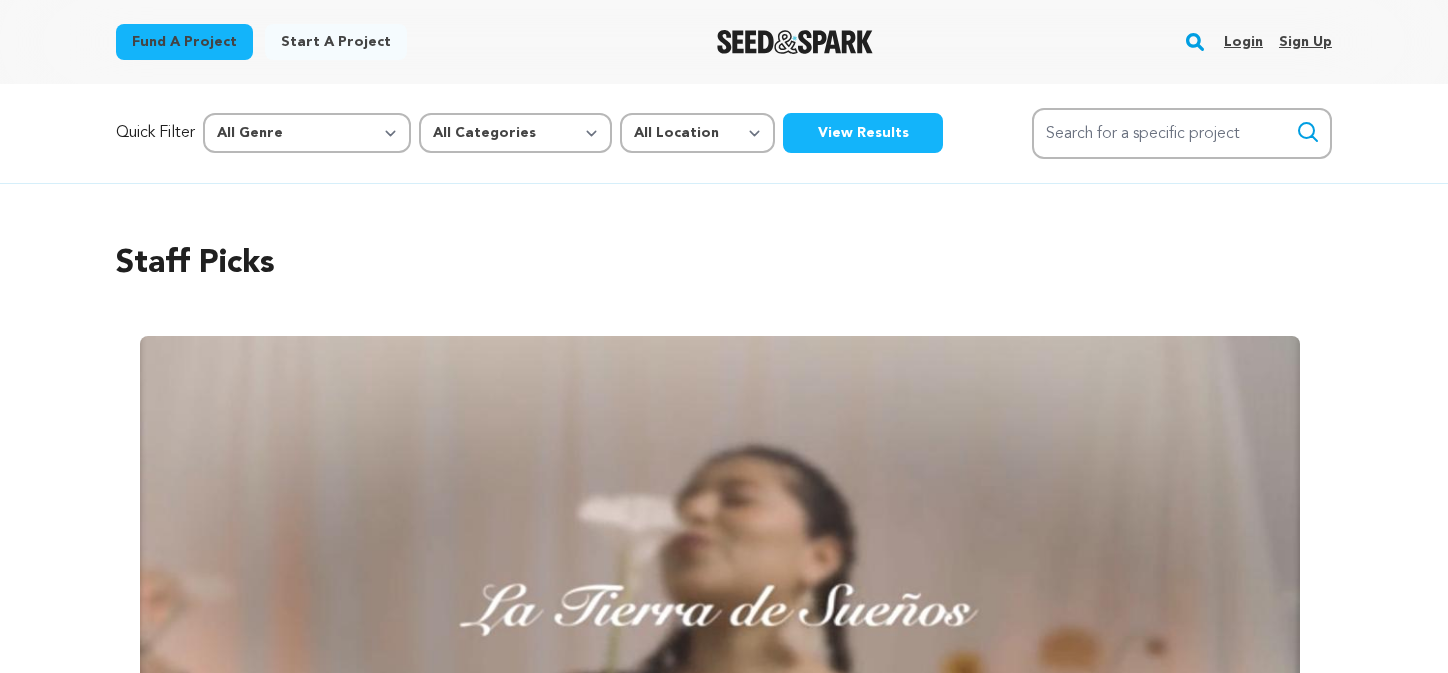 scroll, scrollTop: 0, scrollLeft: 0, axis: both 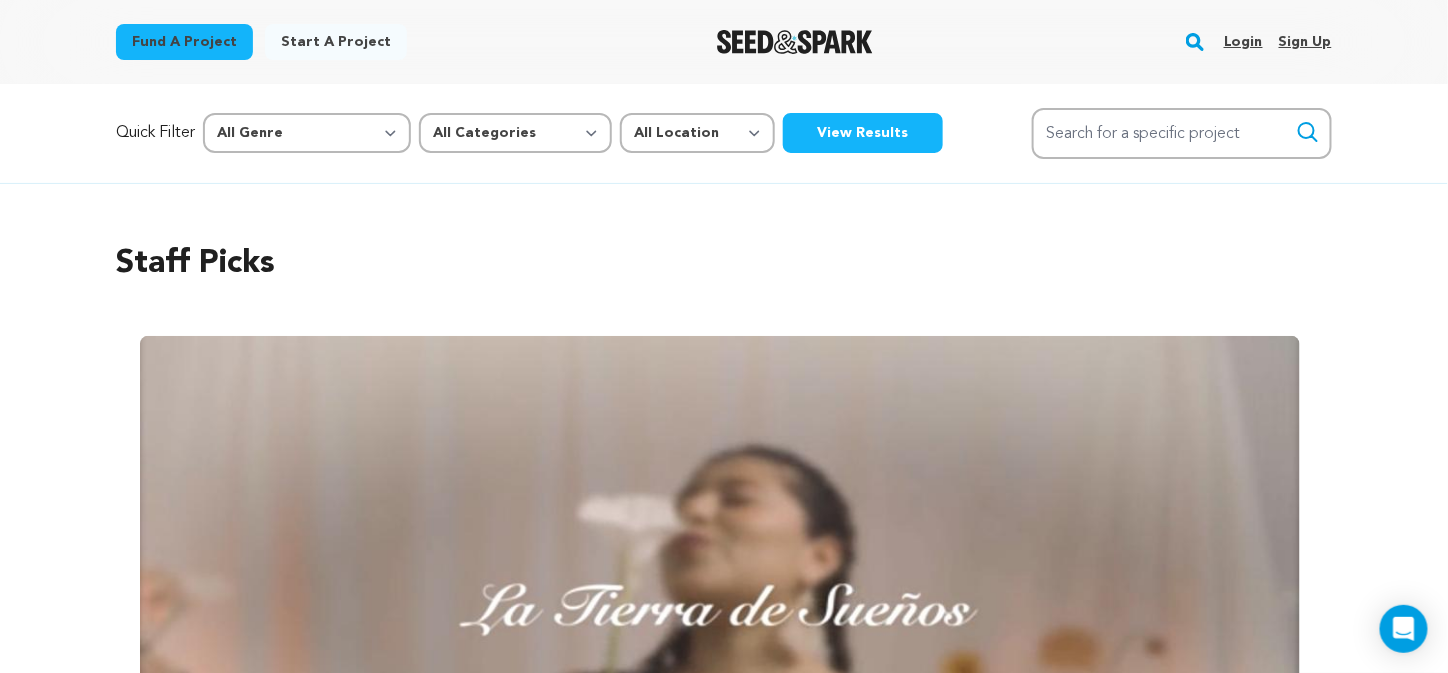 click on "Login" at bounding box center [1243, 42] 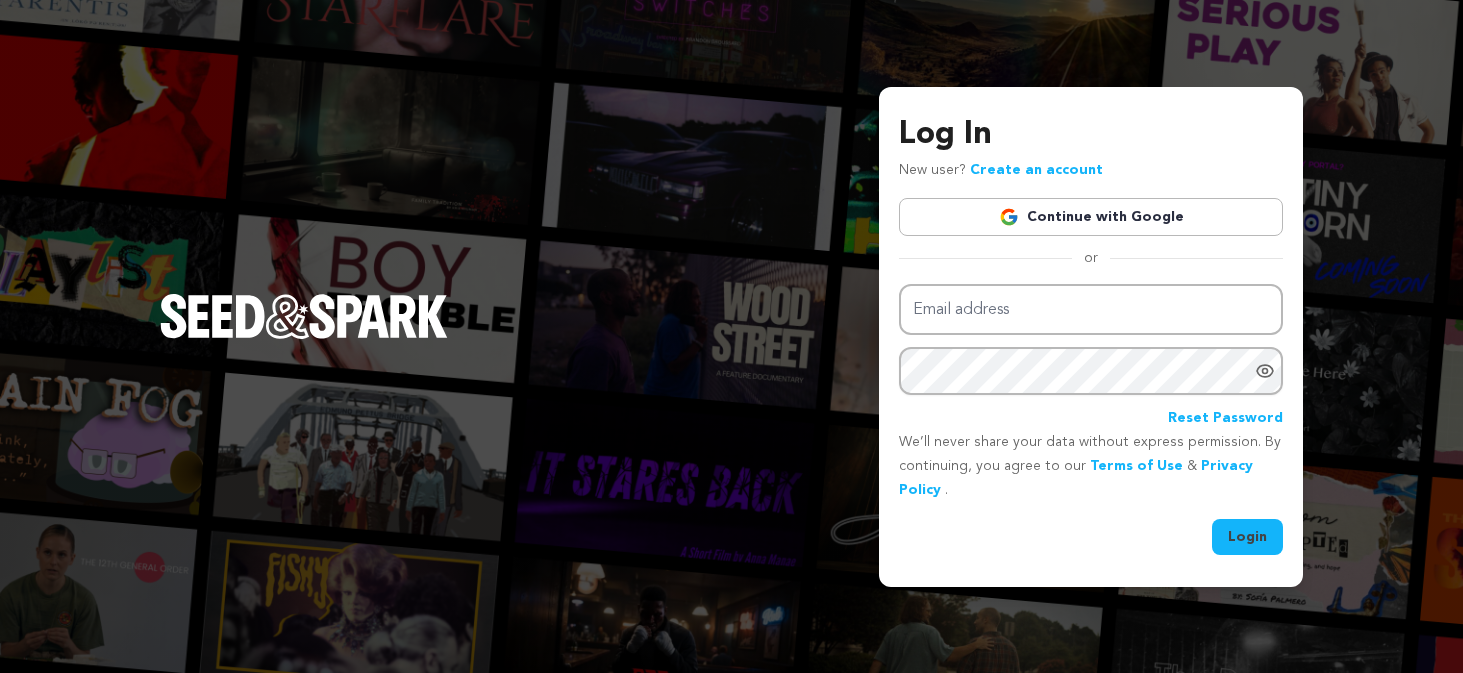 scroll, scrollTop: 0, scrollLeft: 0, axis: both 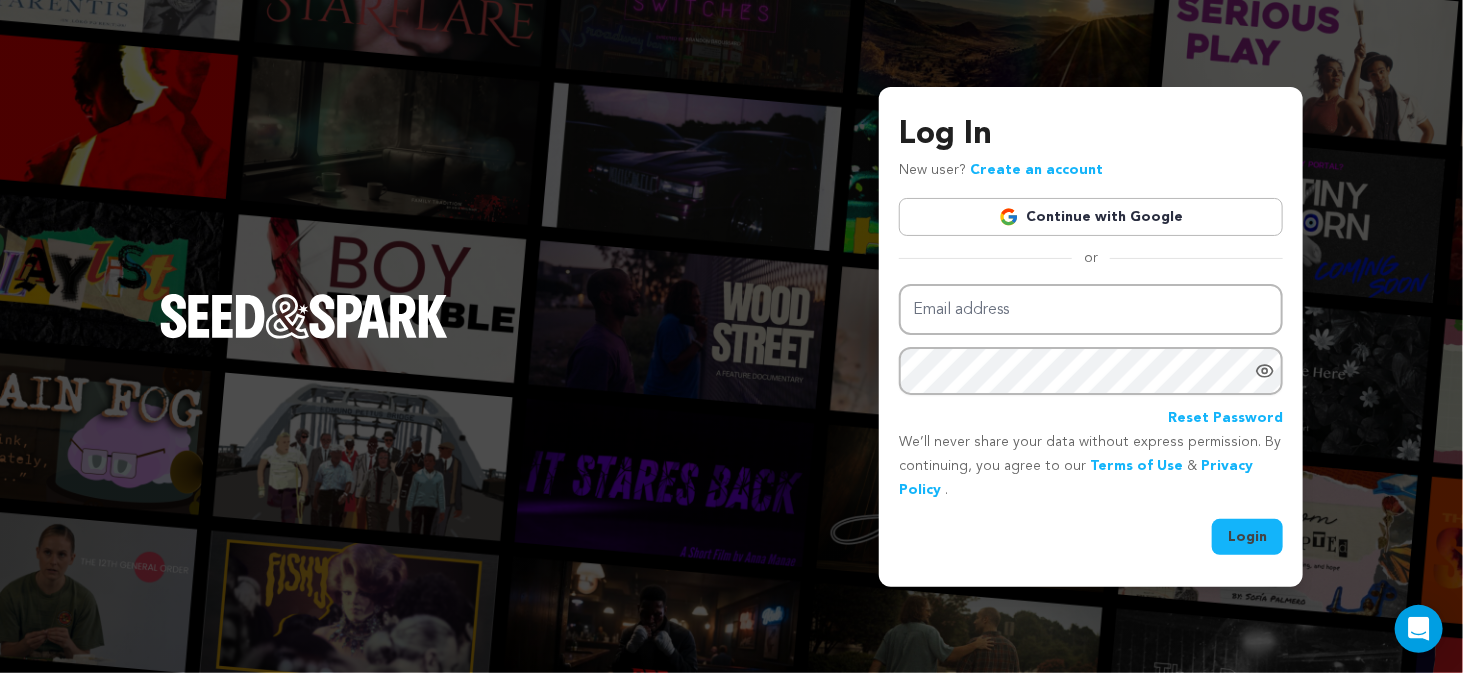 click on "Continue with Google" at bounding box center (1091, 217) 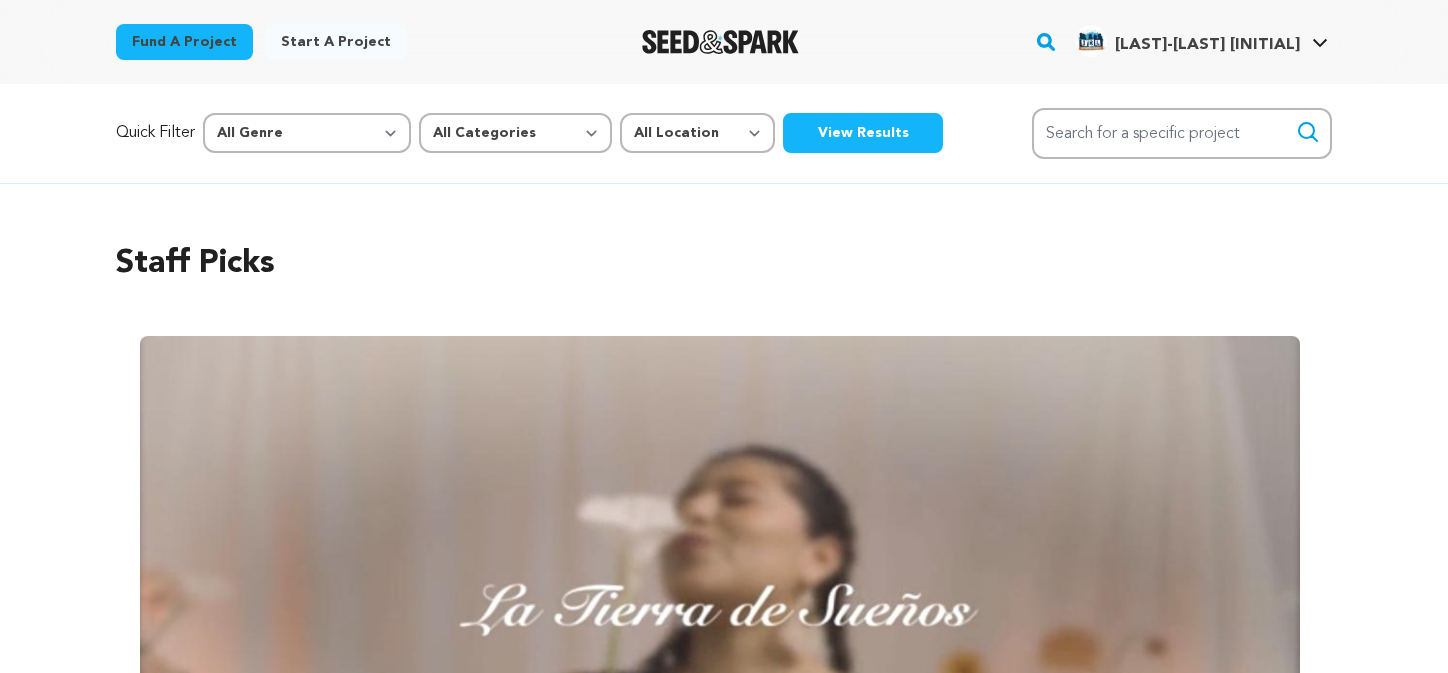 scroll, scrollTop: 0, scrollLeft: 0, axis: both 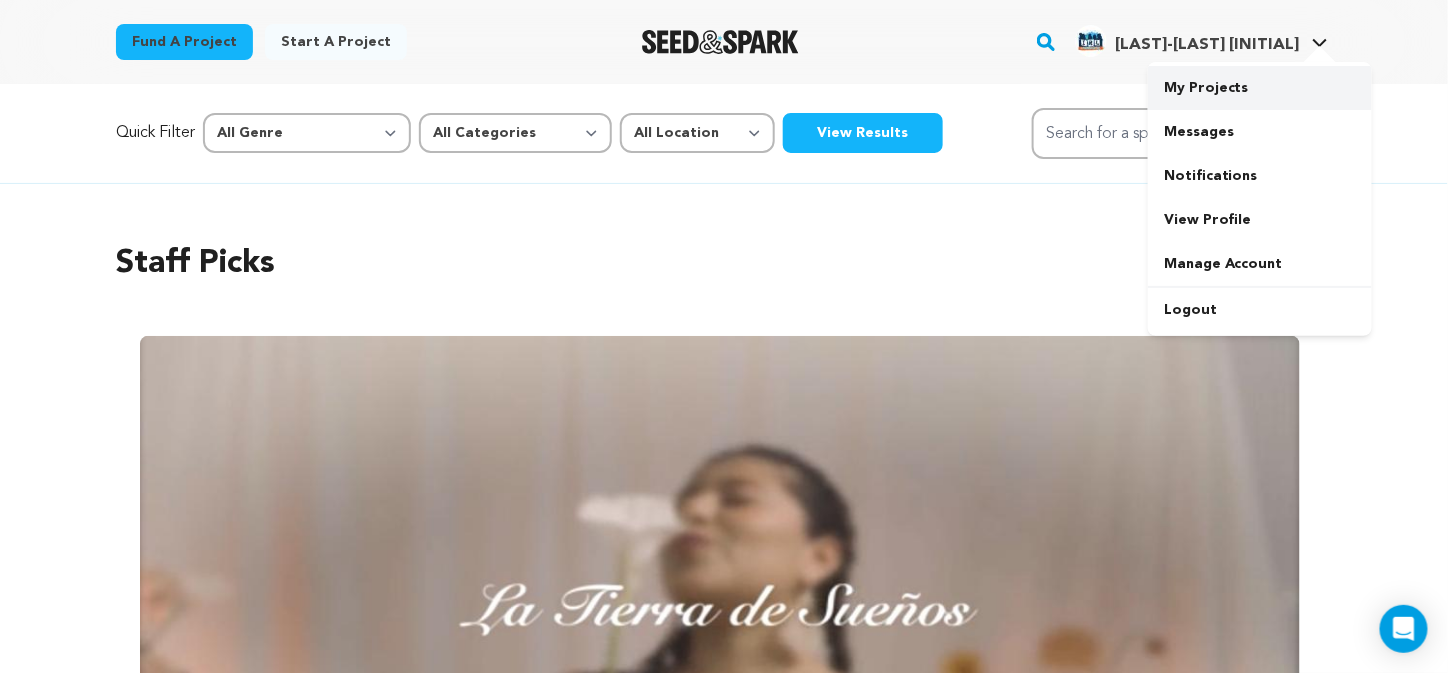 click on "My Projects" at bounding box center (1260, 88) 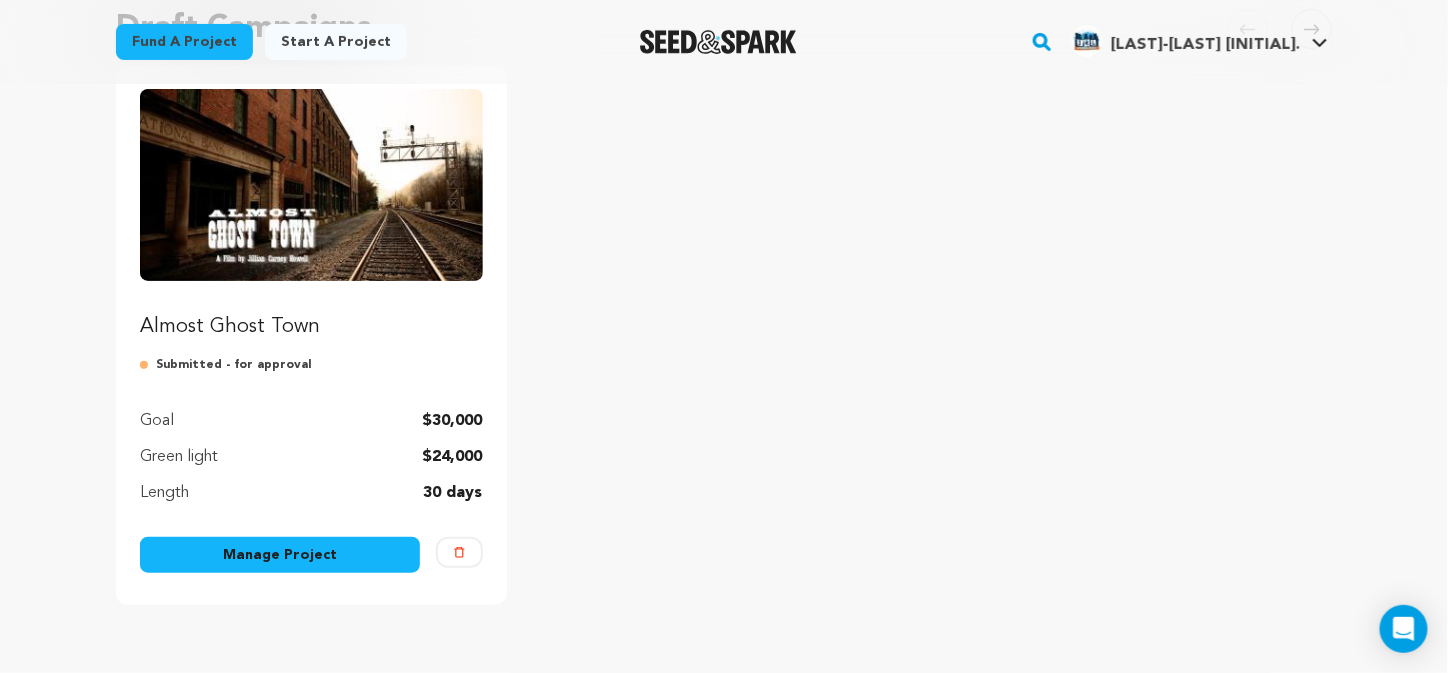 scroll, scrollTop: 226, scrollLeft: 0, axis: vertical 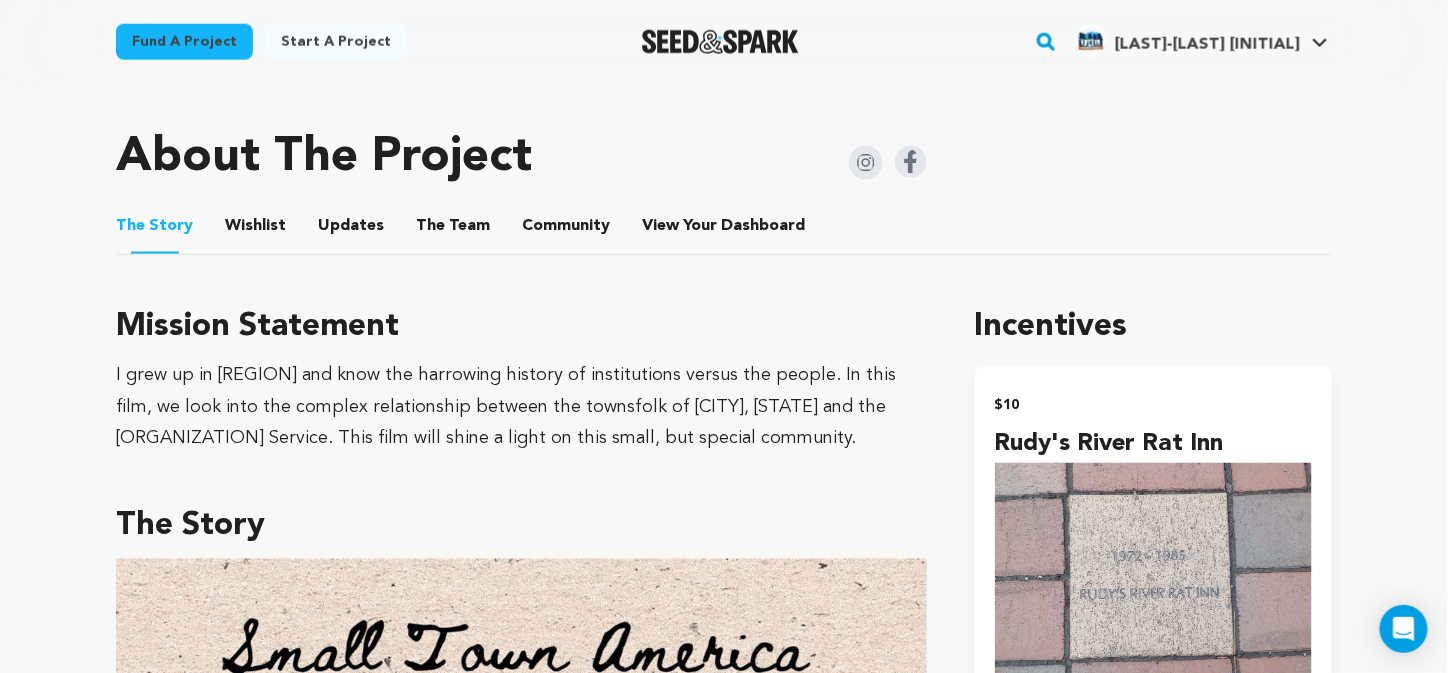 click on "Wishlist" at bounding box center (256, 230) 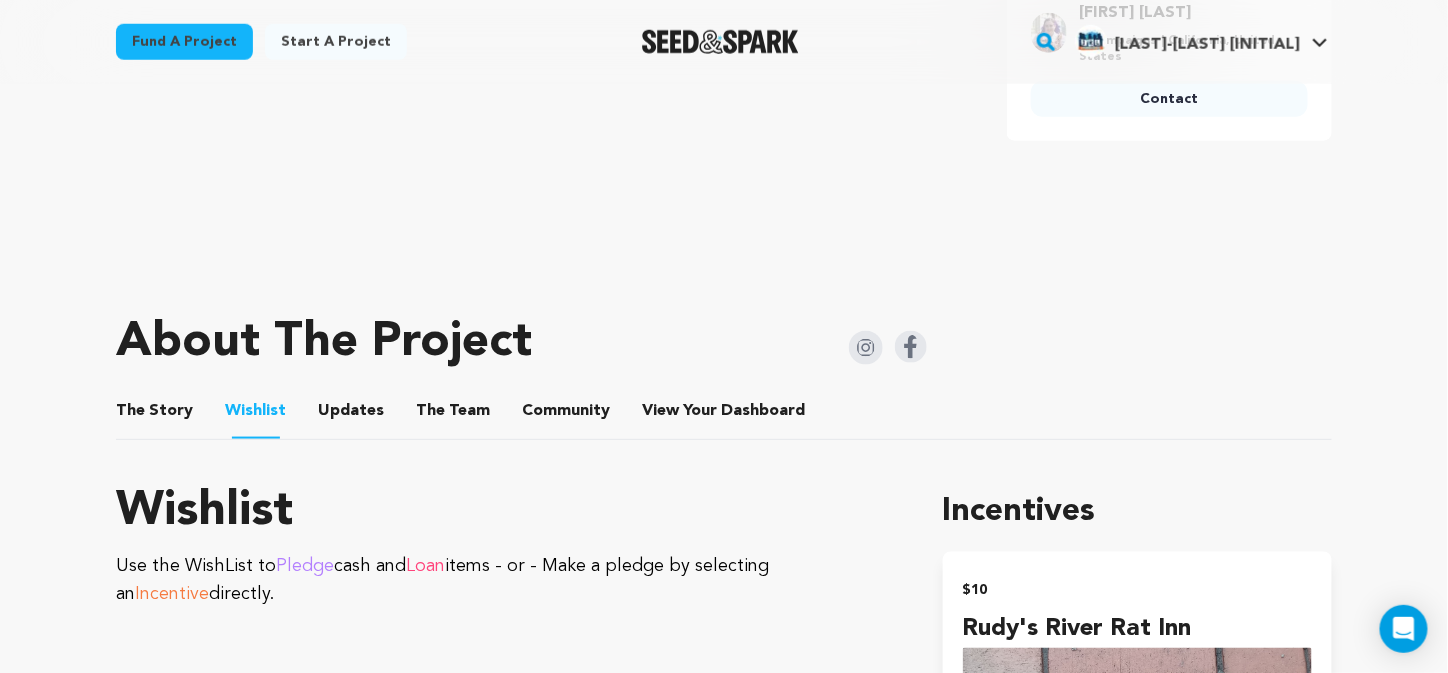 scroll, scrollTop: 673, scrollLeft: 0, axis: vertical 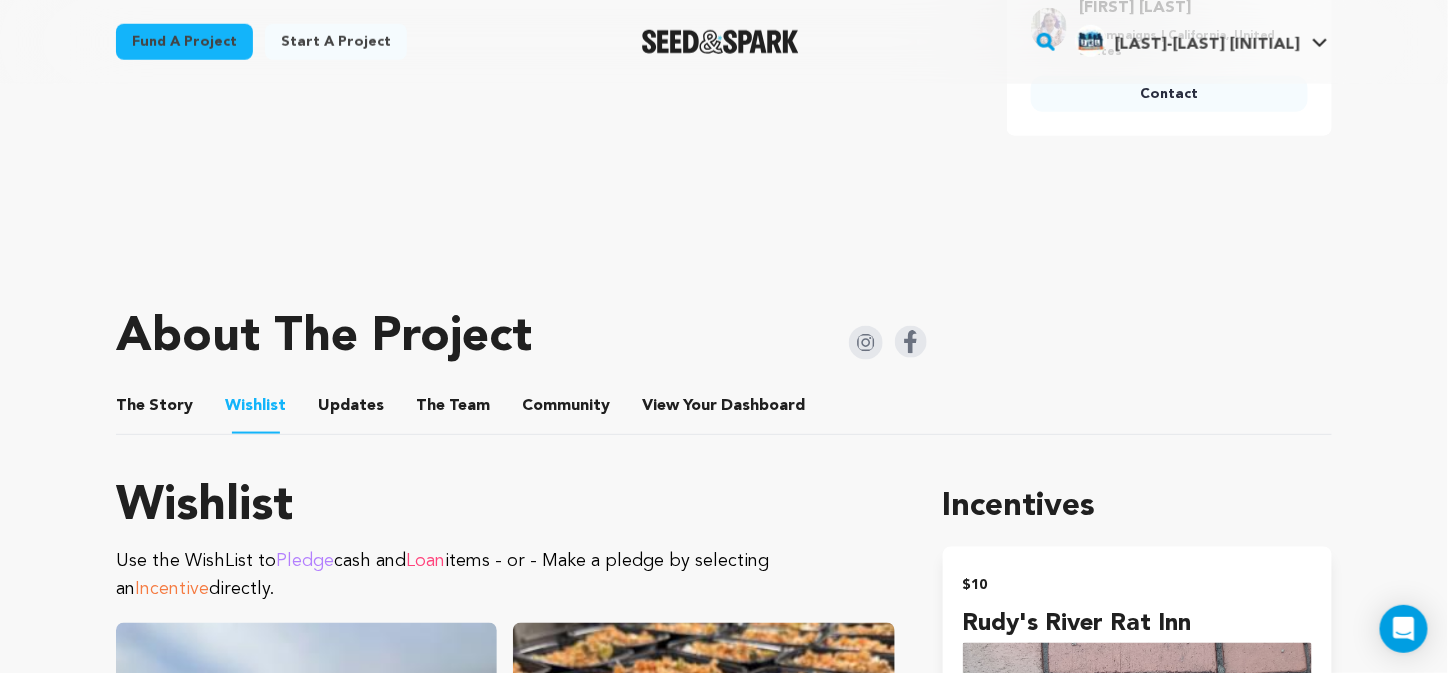 click on "The Story" at bounding box center [155, 410] 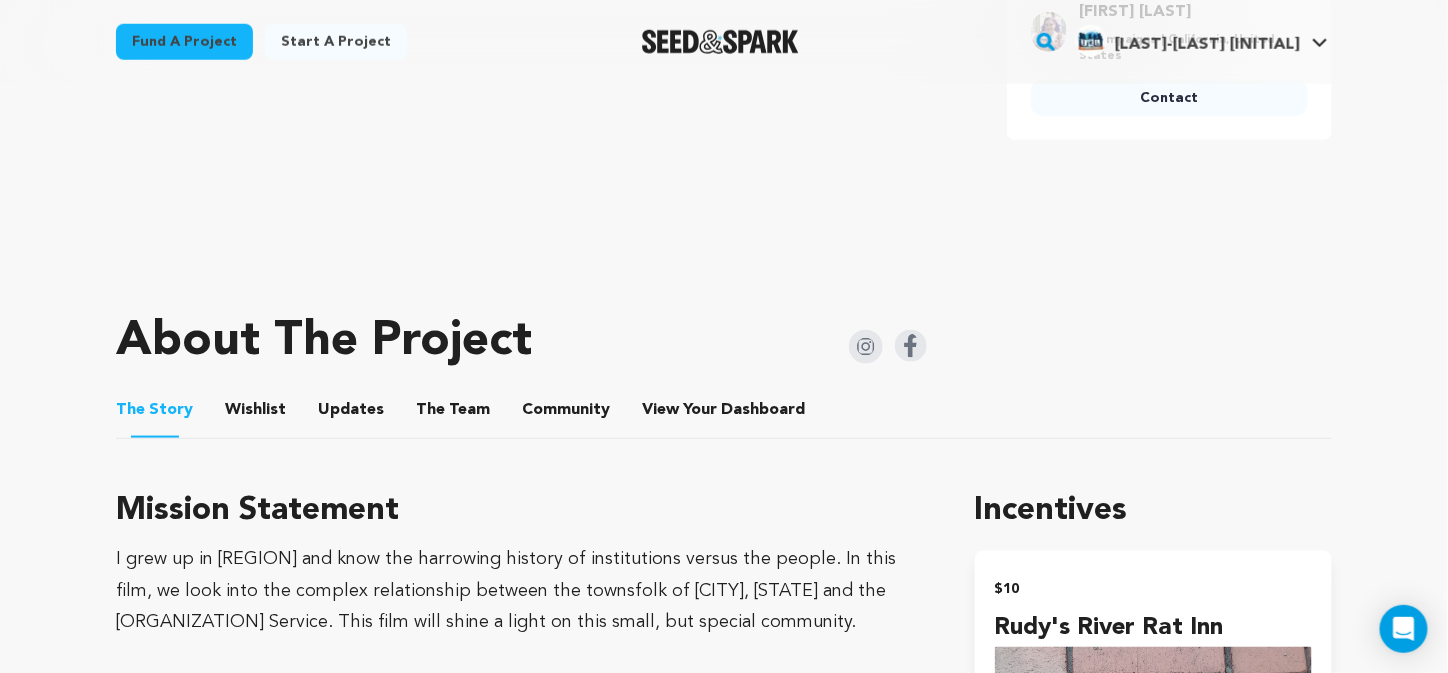 scroll, scrollTop: 700, scrollLeft: 0, axis: vertical 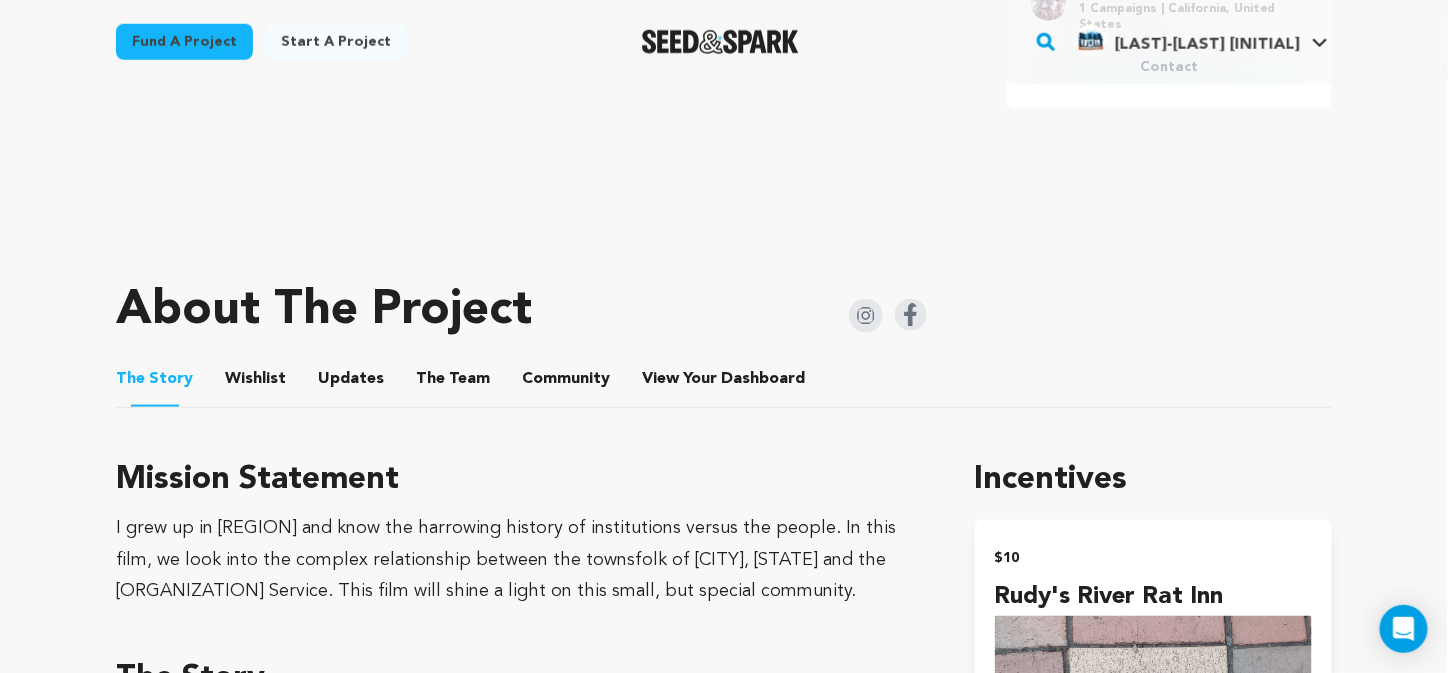 click on "Wishlist" at bounding box center (256, 383) 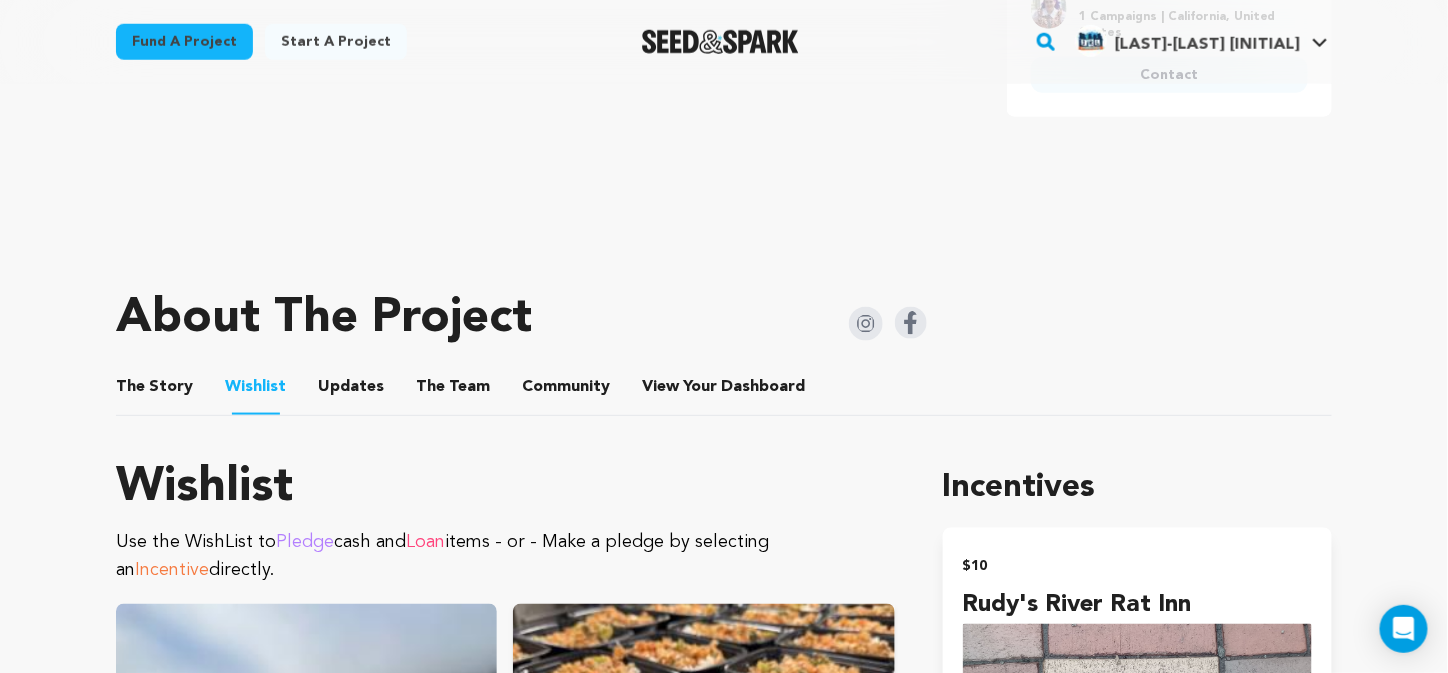 scroll, scrollTop: 693, scrollLeft: 0, axis: vertical 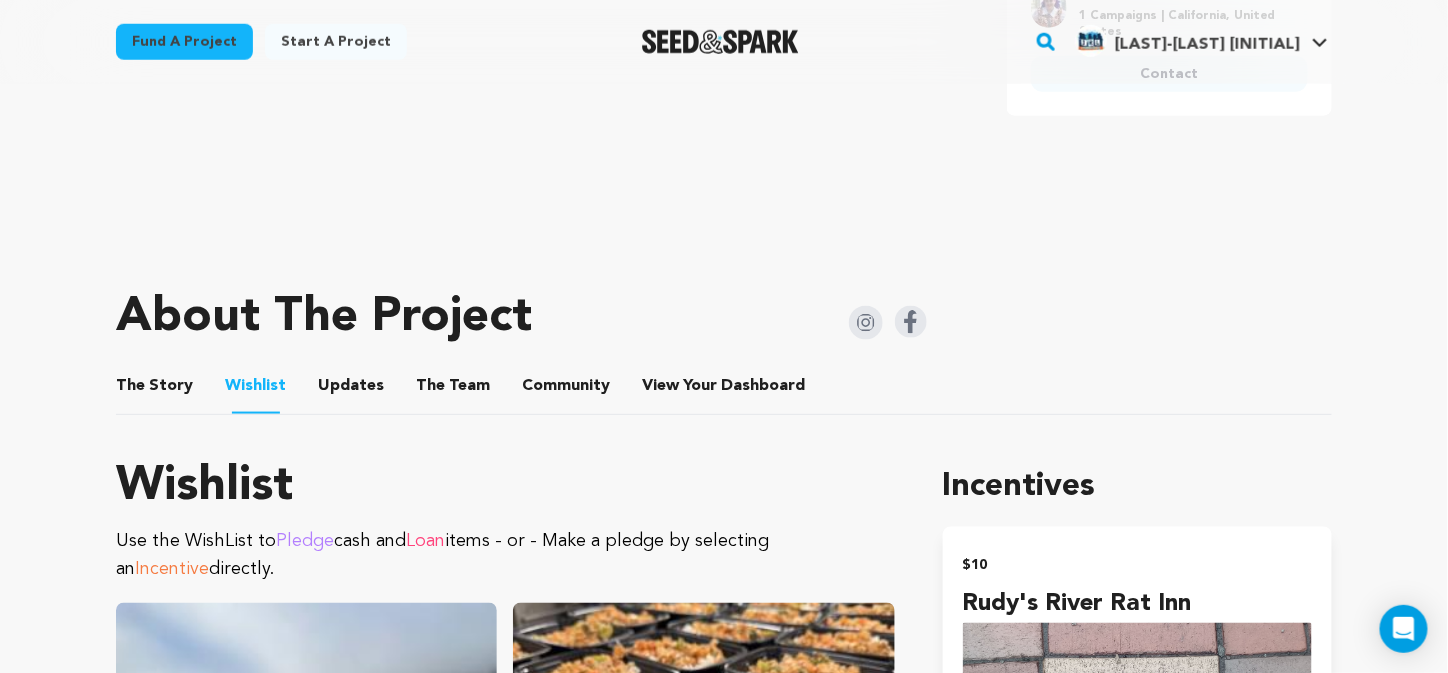 click on "Updates" at bounding box center [351, 390] 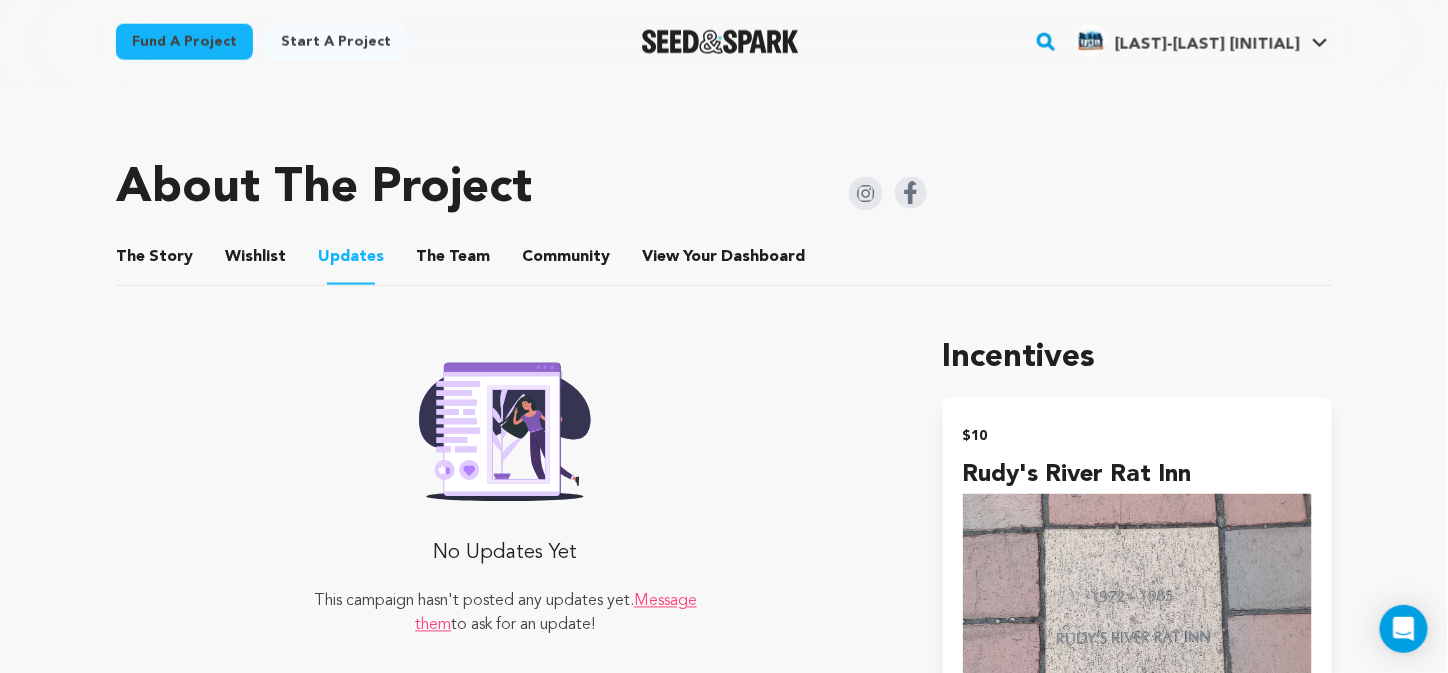scroll, scrollTop: 820, scrollLeft: 0, axis: vertical 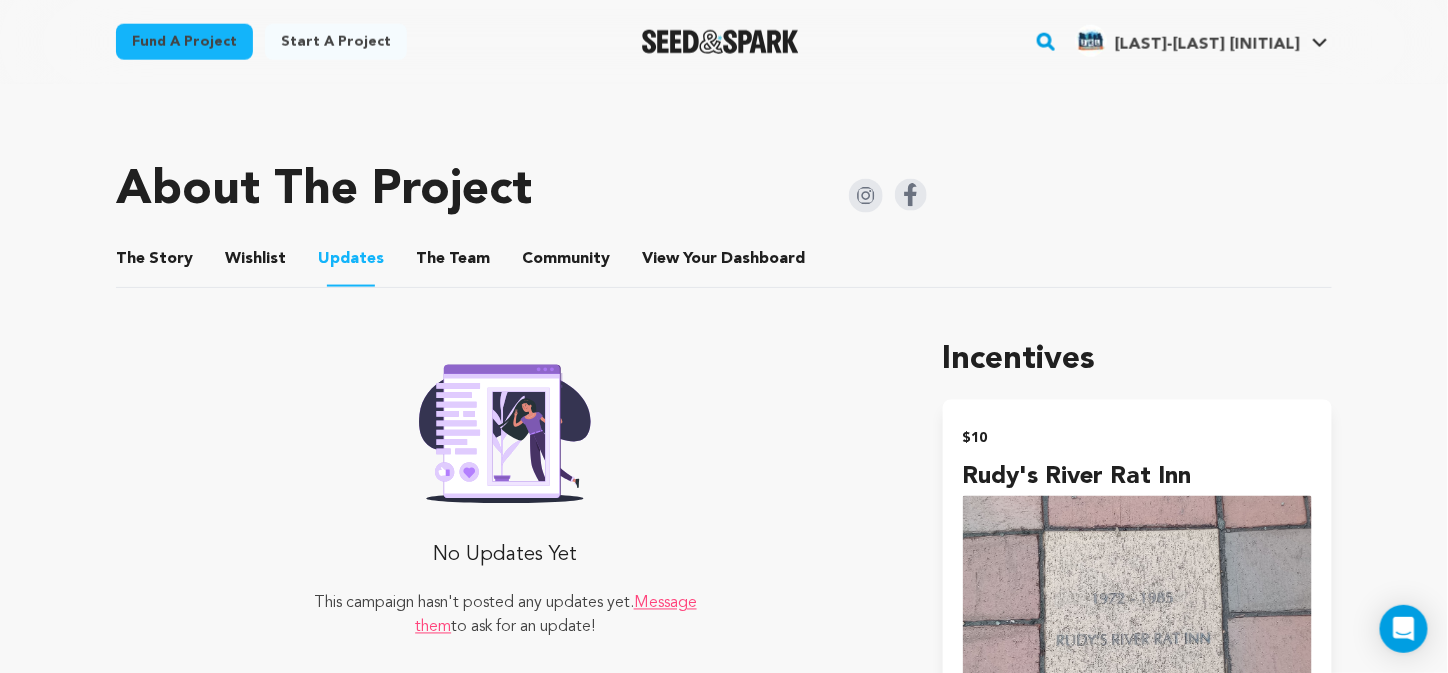 click on "The Team" at bounding box center [453, 263] 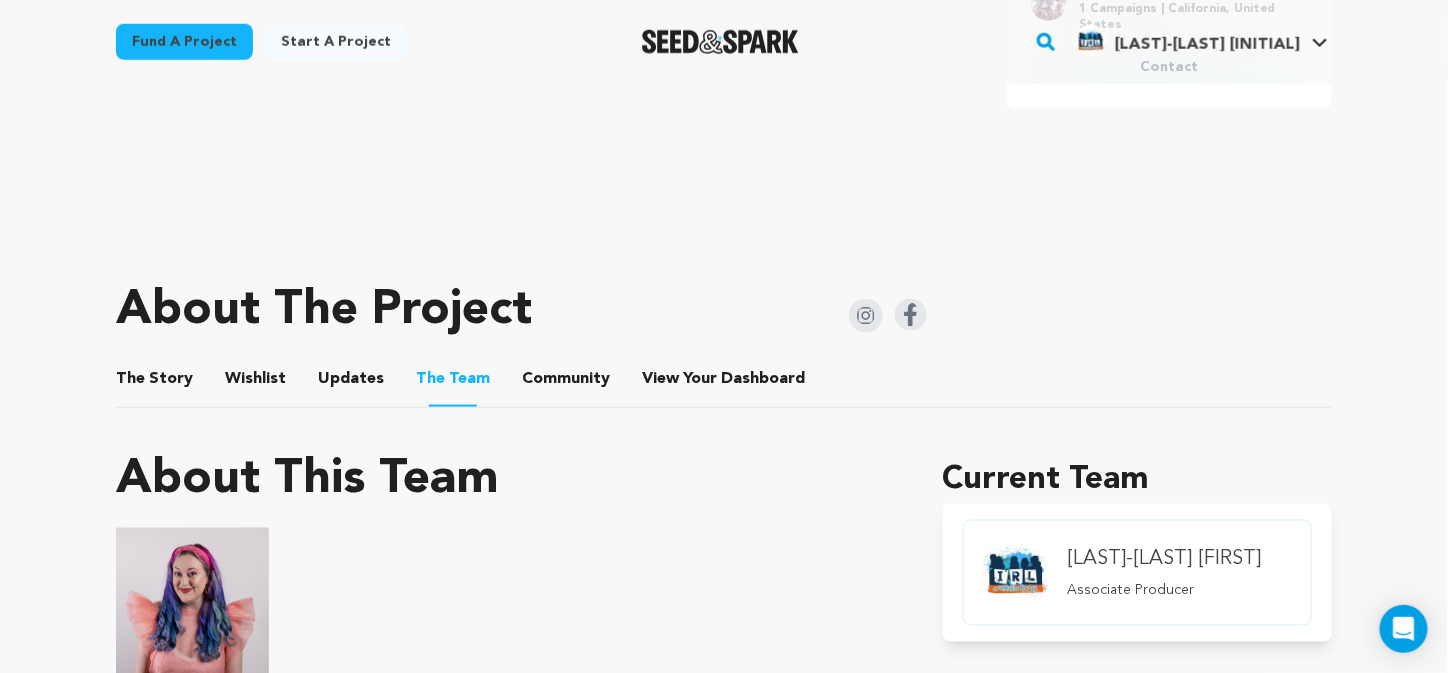 scroll, scrollTop: 720, scrollLeft: 0, axis: vertical 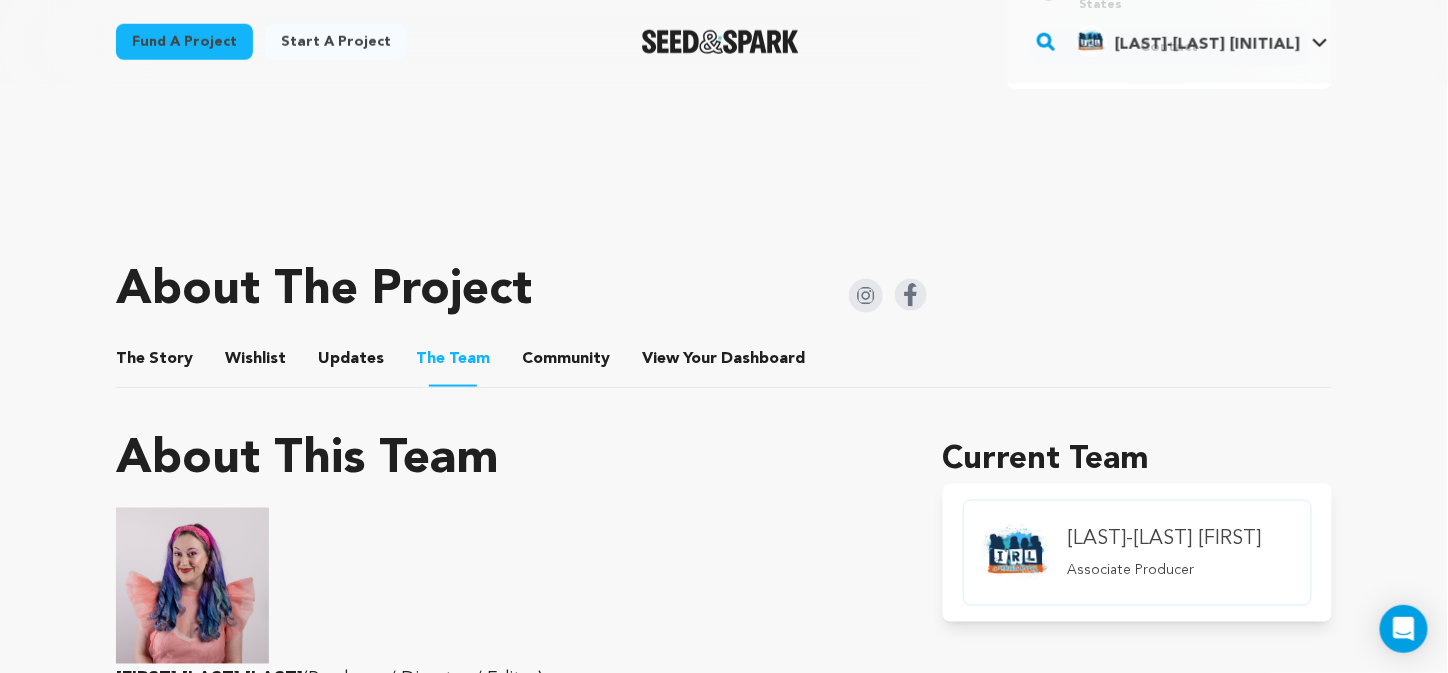 click on "The Story" at bounding box center [155, 363] 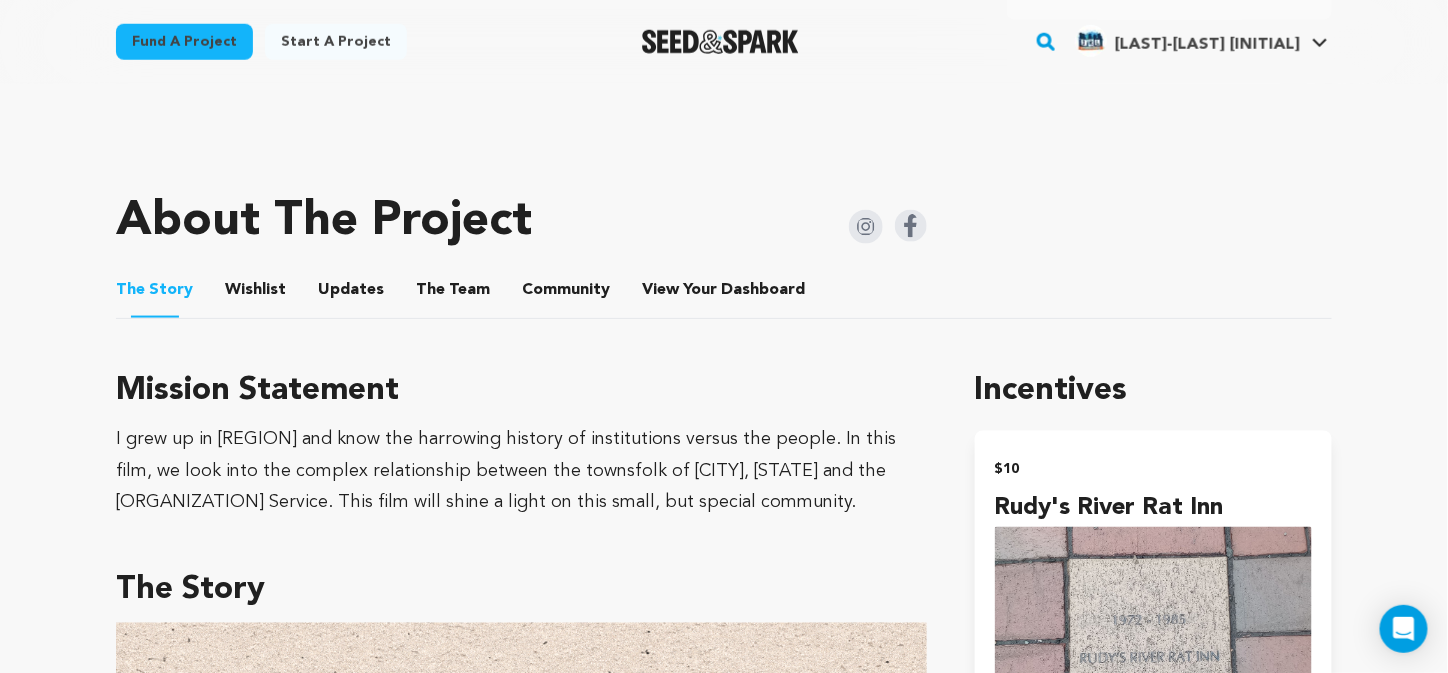 scroll, scrollTop: 773, scrollLeft: 0, axis: vertical 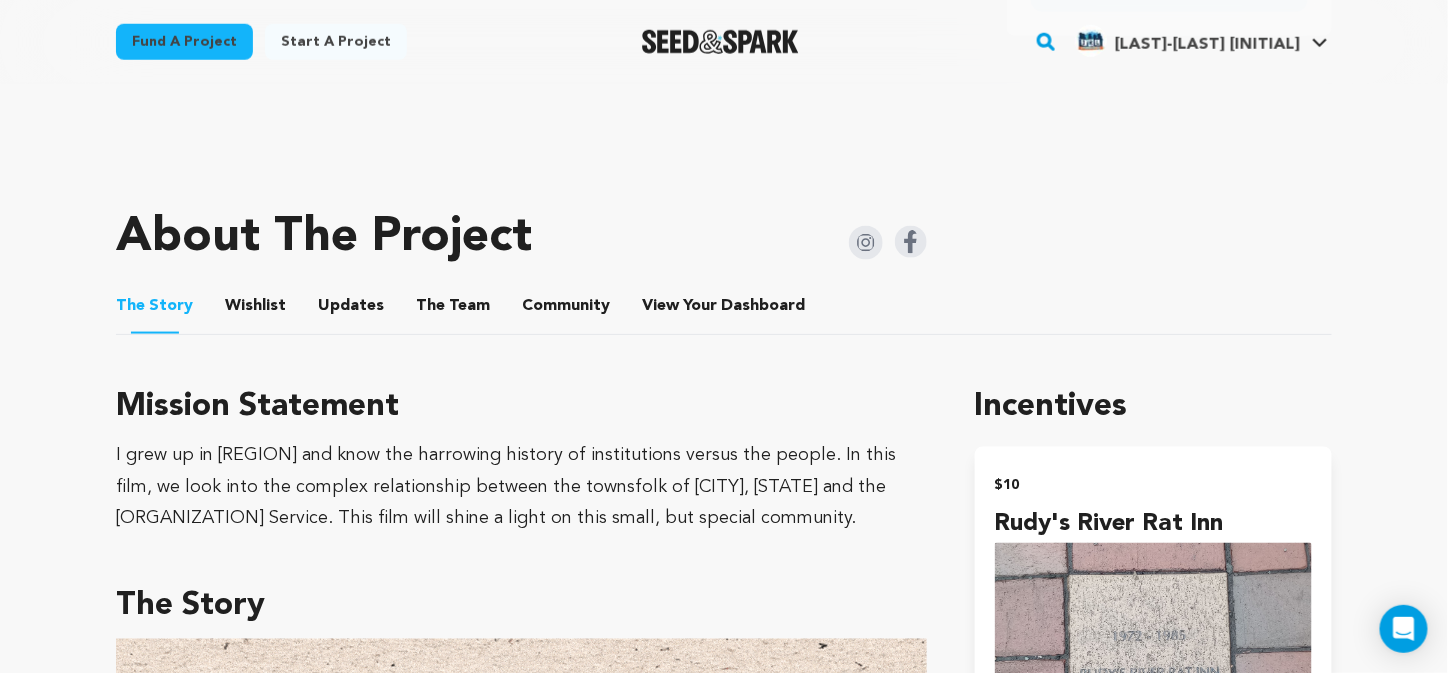 click on "The Team" at bounding box center [453, 310] 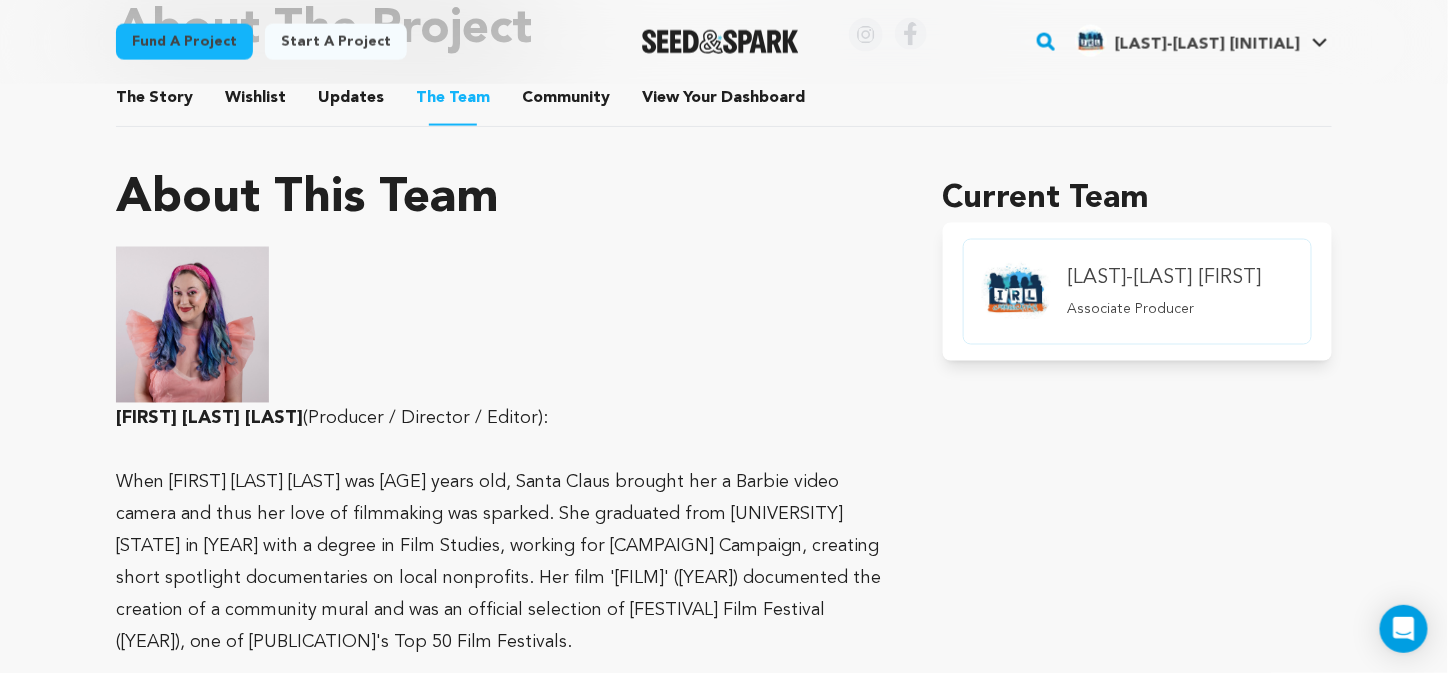 scroll, scrollTop: 980, scrollLeft: 0, axis: vertical 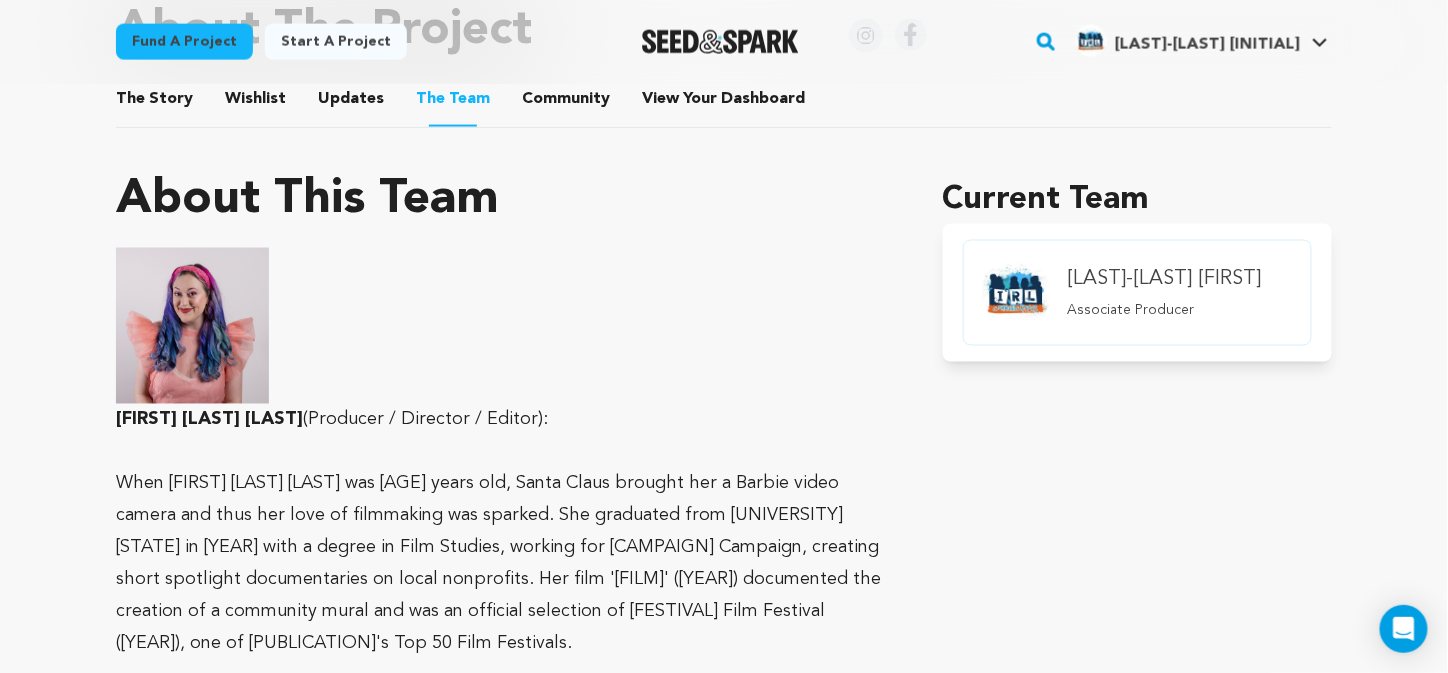 click at bounding box center (1016, 293) 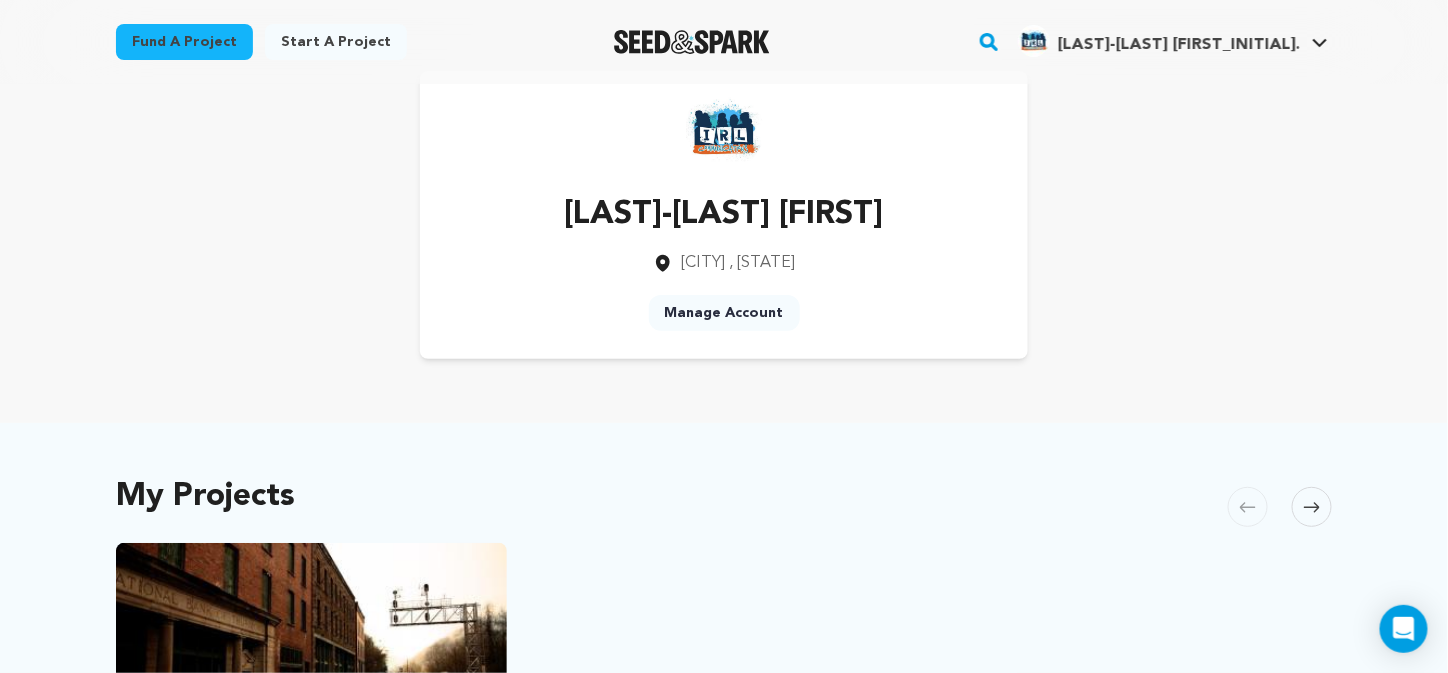 scroll, scrollTop: 0, scrollLeft: 0, axis: both 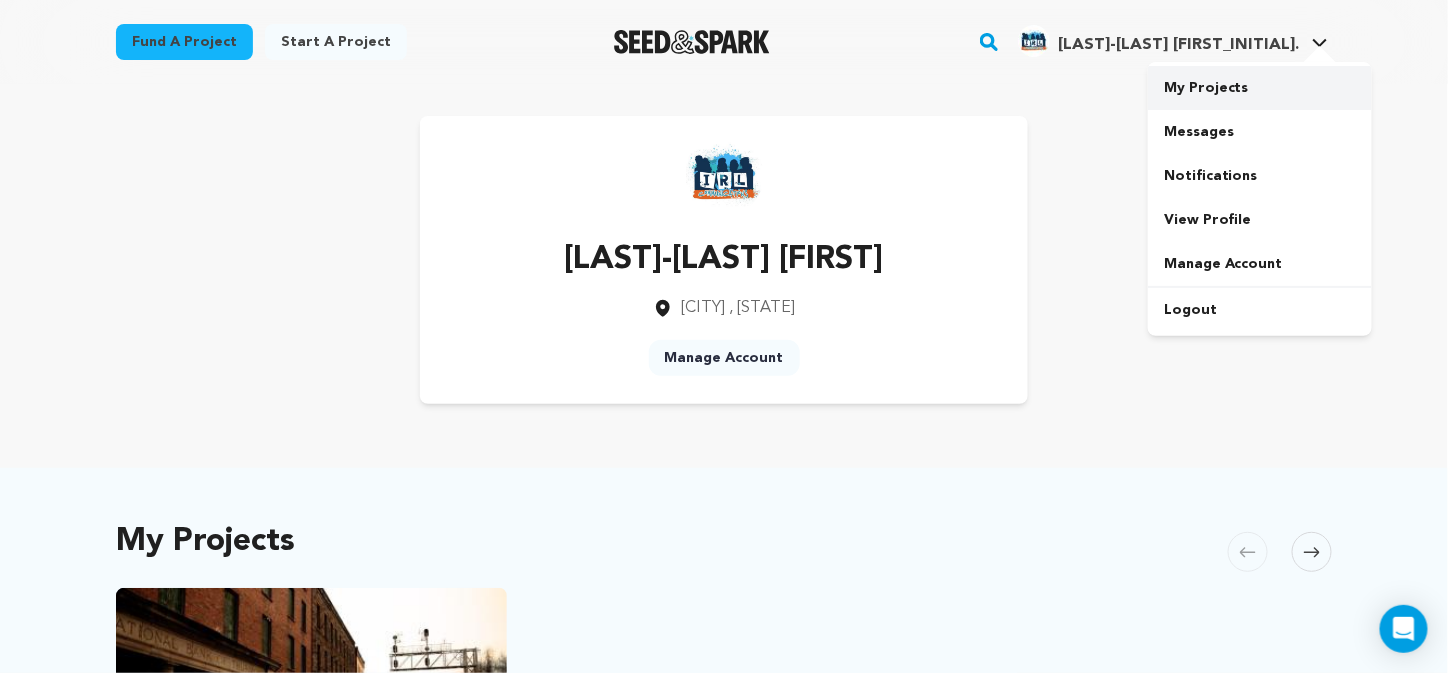 click on "My Projects" at bounding box center [1260, 88] 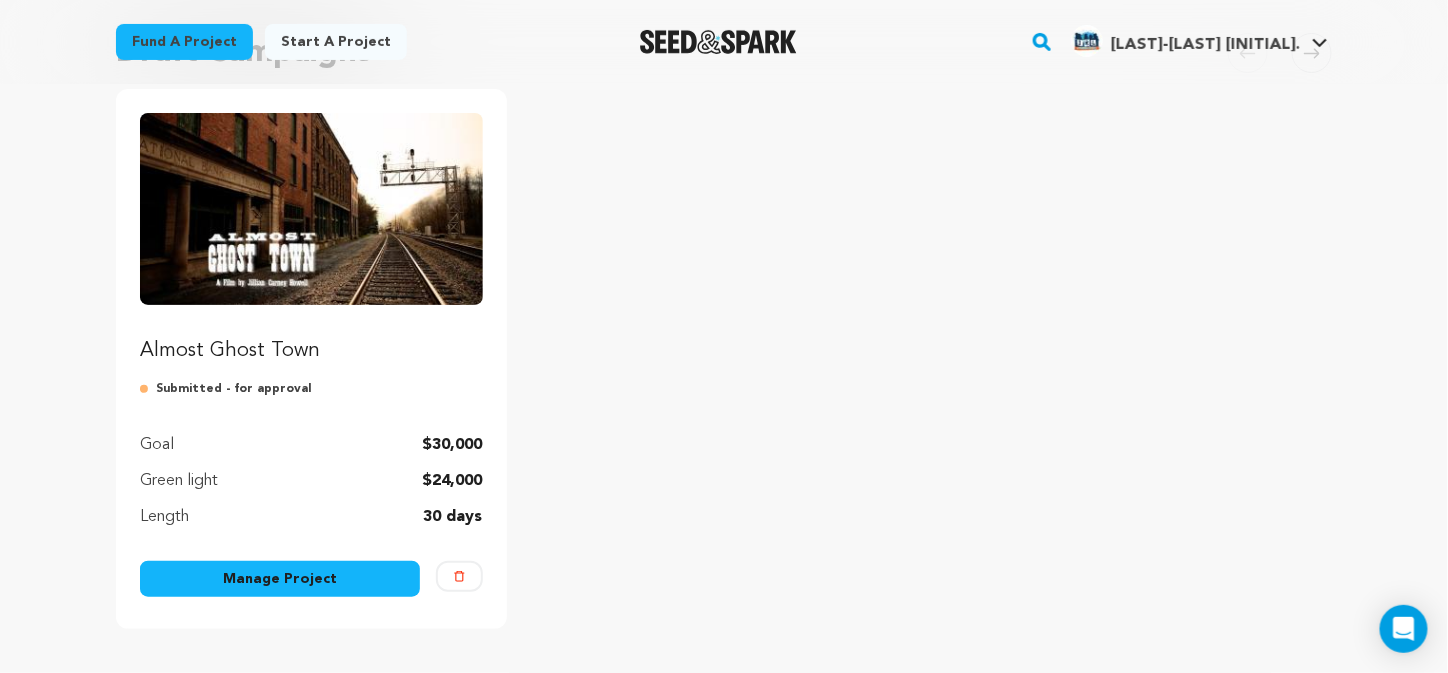 scroll, scrollTop: 240, scrollLeft: 0, axis: vertical 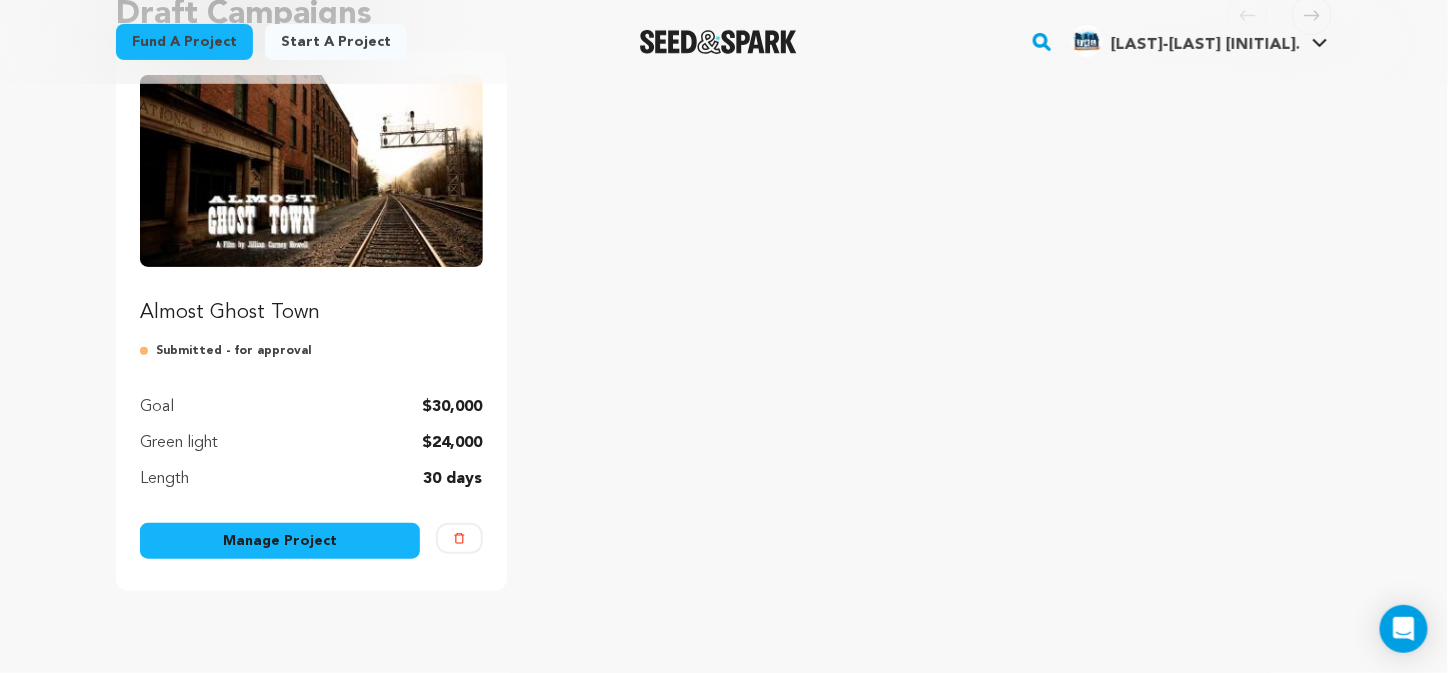 click on "Goal
$30,000" at bounding box center (311, 395) 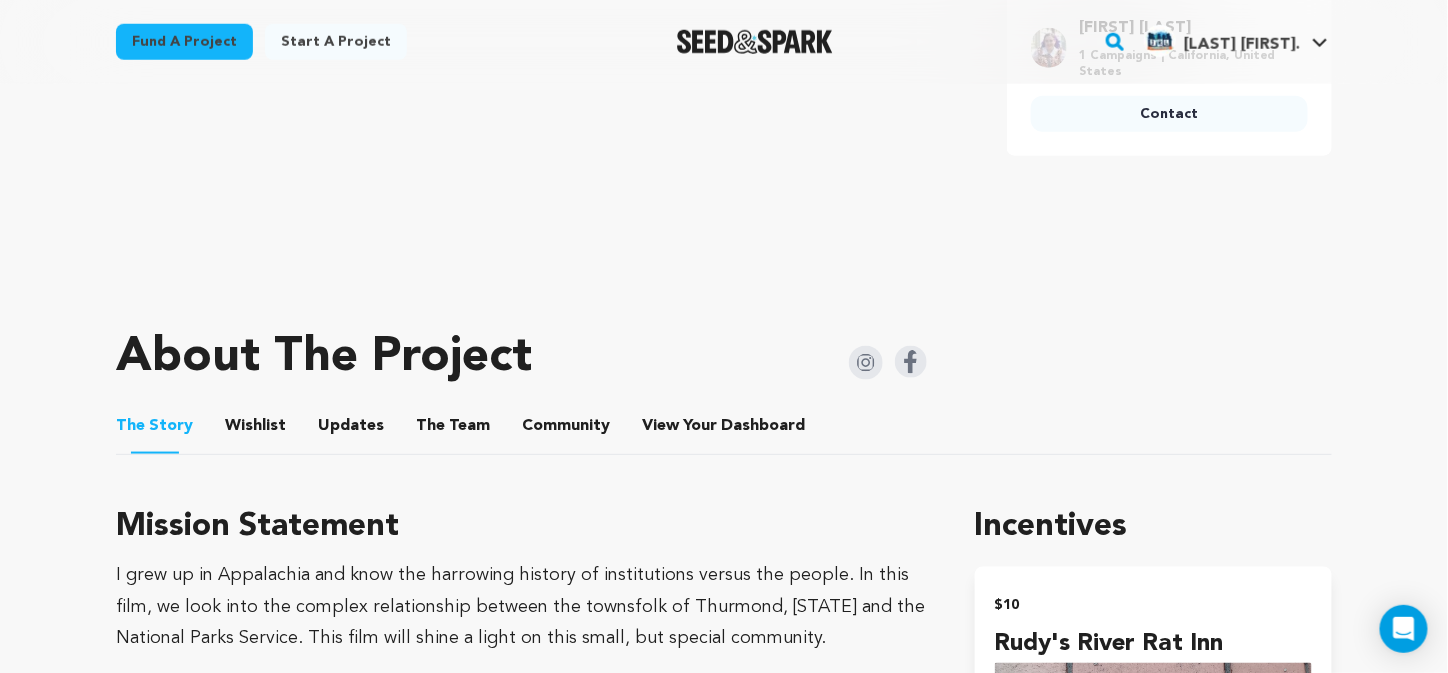 scroll, scrollTop: 713, scrollLeft: 0, axis: vertical 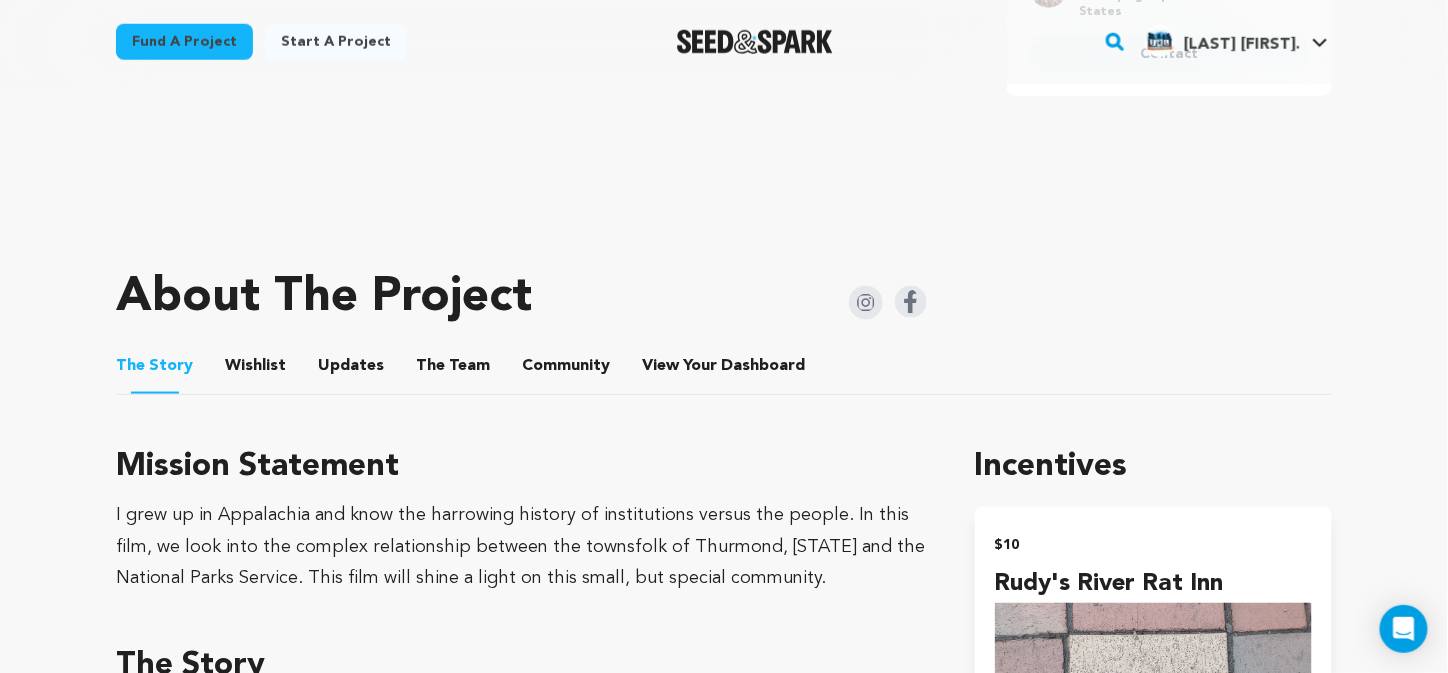 click on "Wishlist" at bounding box center [256, 370] 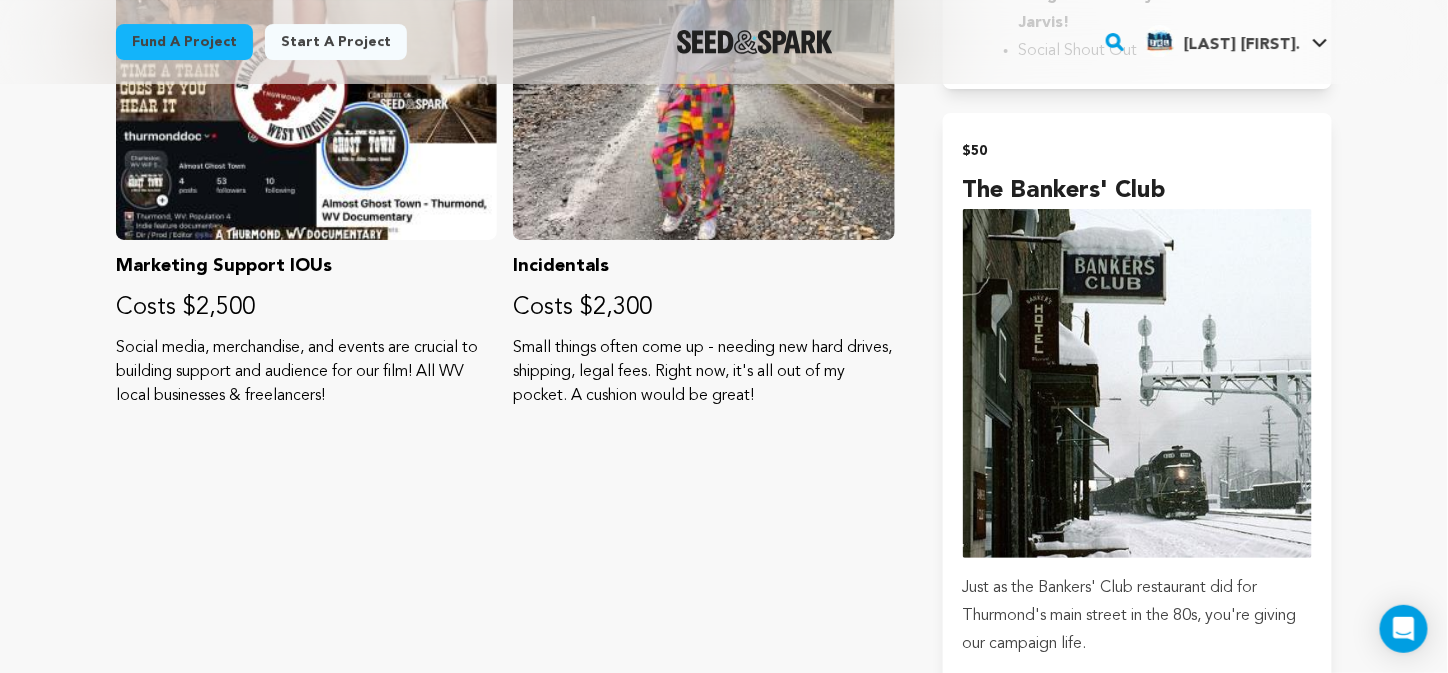 scroll, scrollTop: 2105, scrollLeft: 0, axis: vertical 